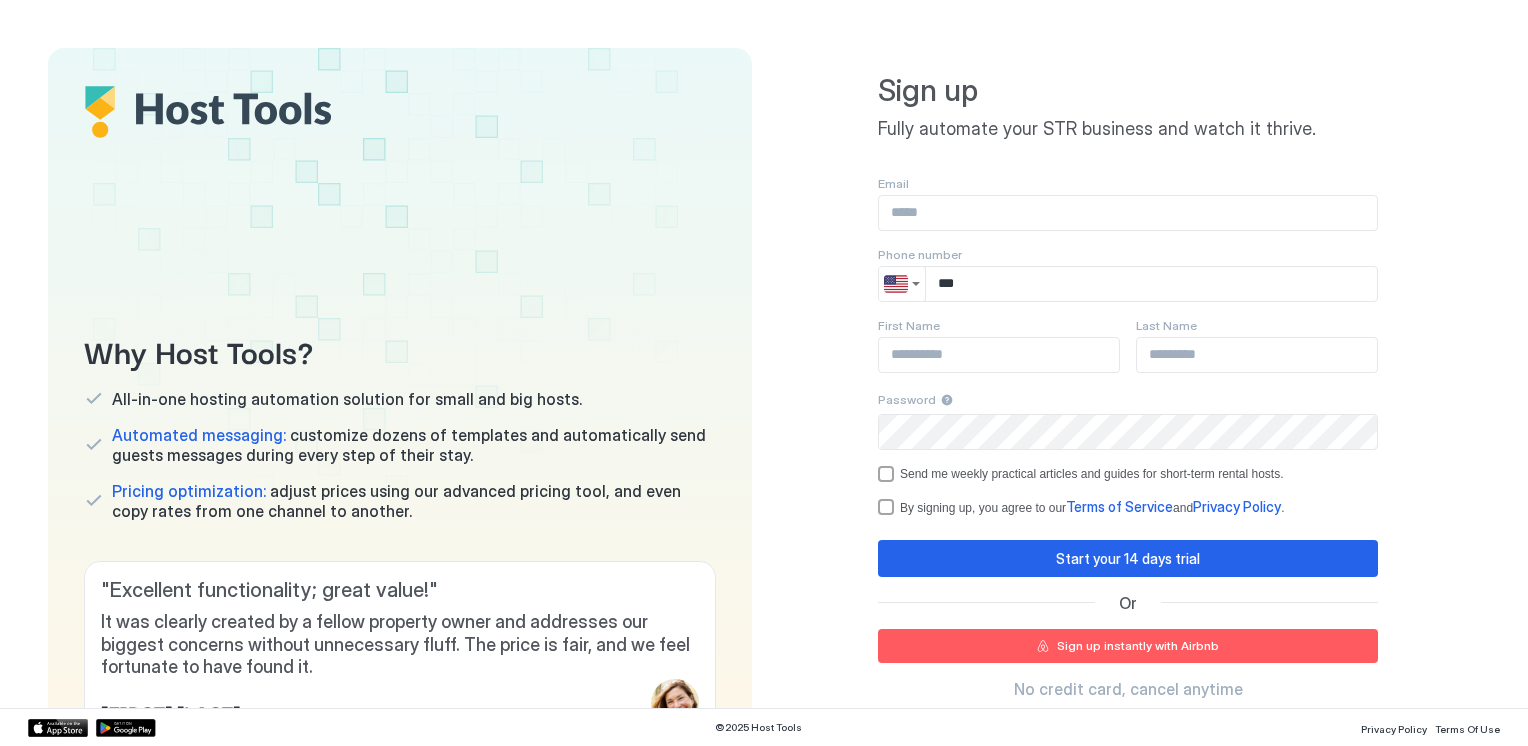 scroll, scrollTop: 0, scrollLeft: 0, axis: both 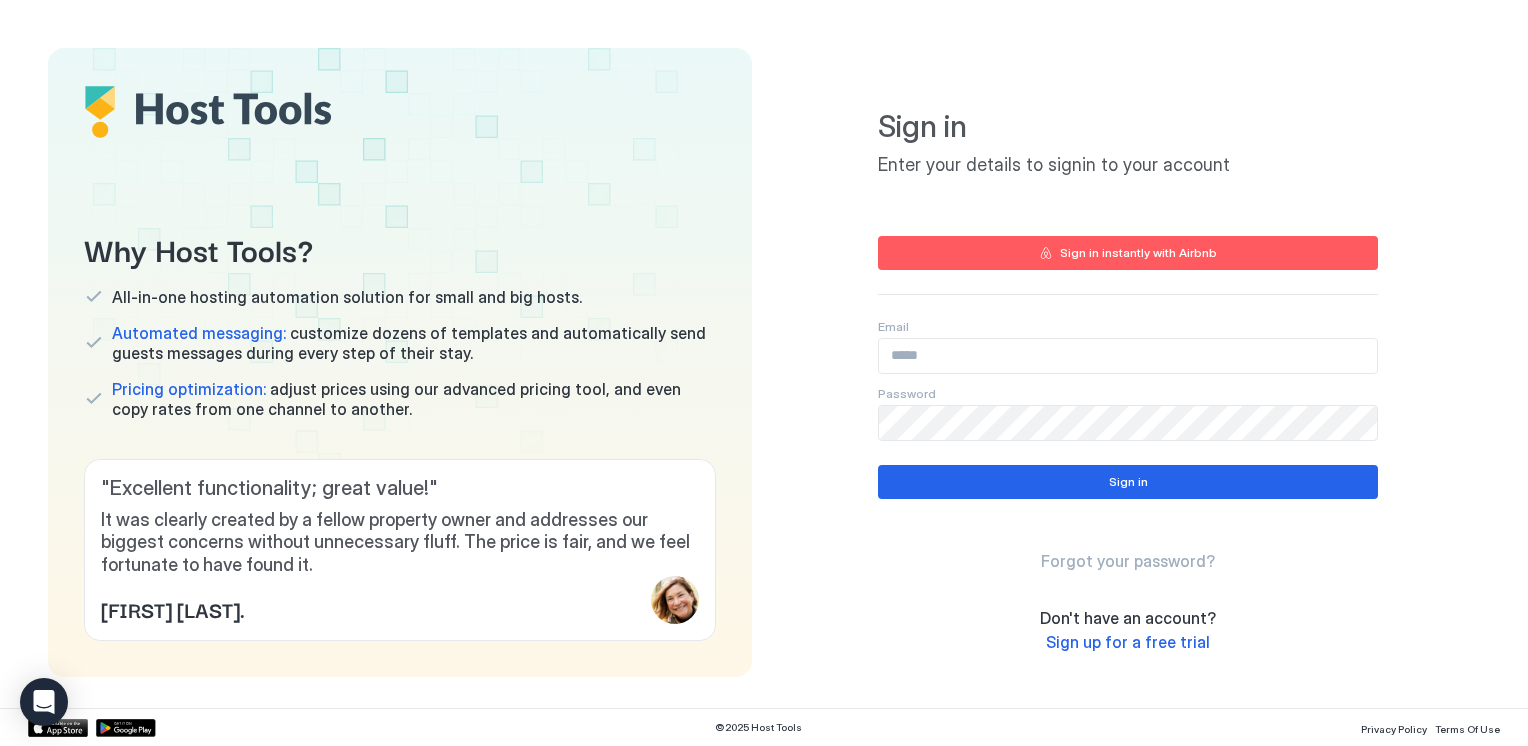 click at bounding box center (764, 0) 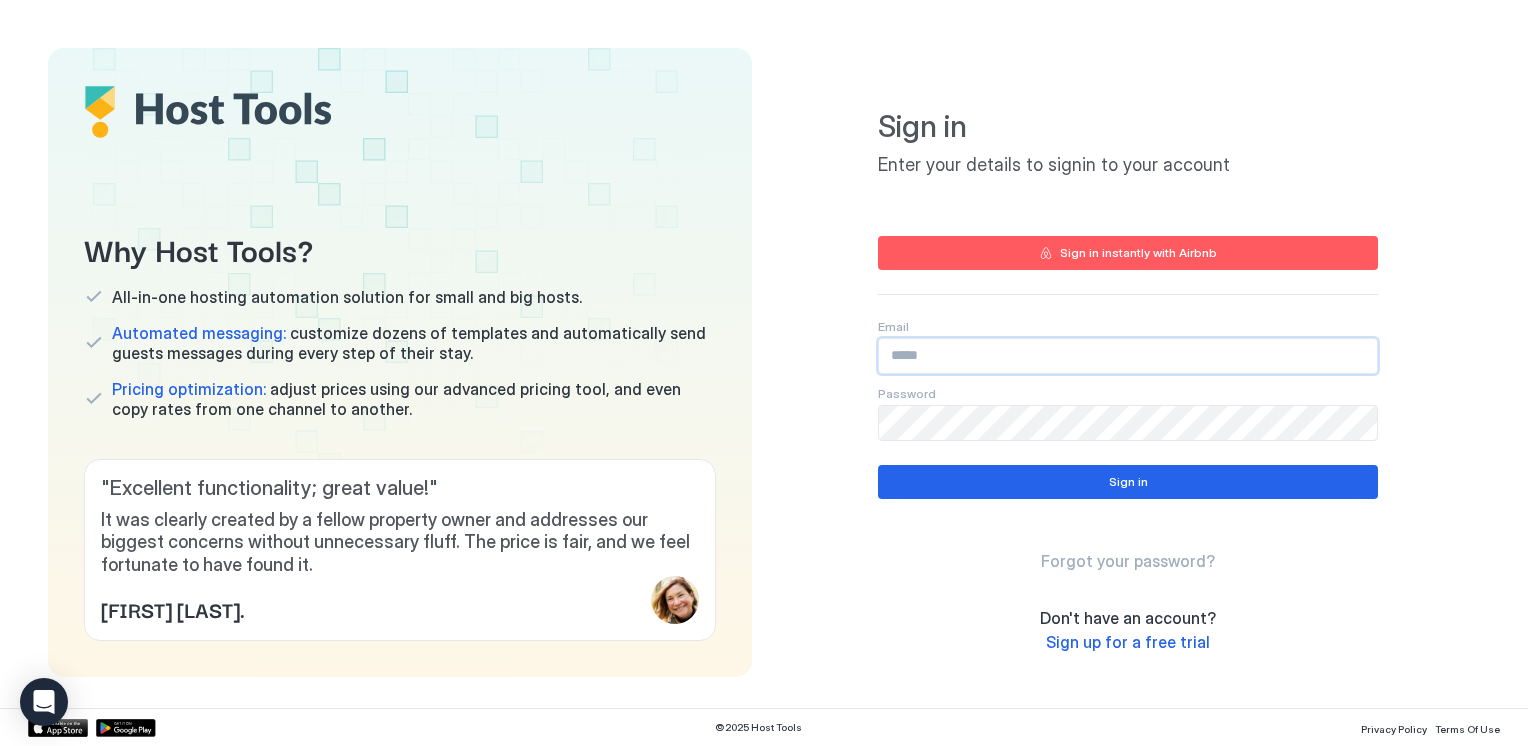 click at bounding box center [1128, 356] 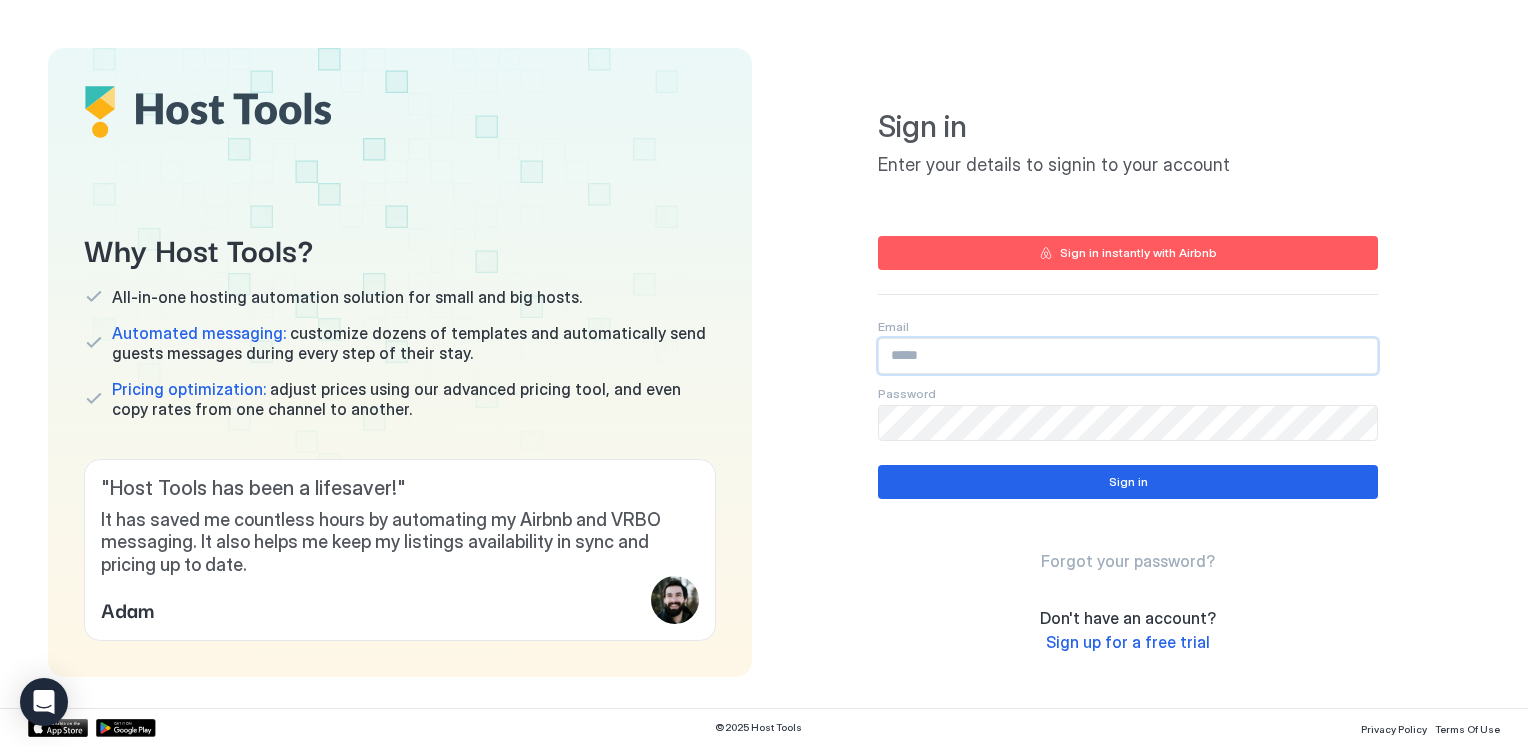 type on "**********" 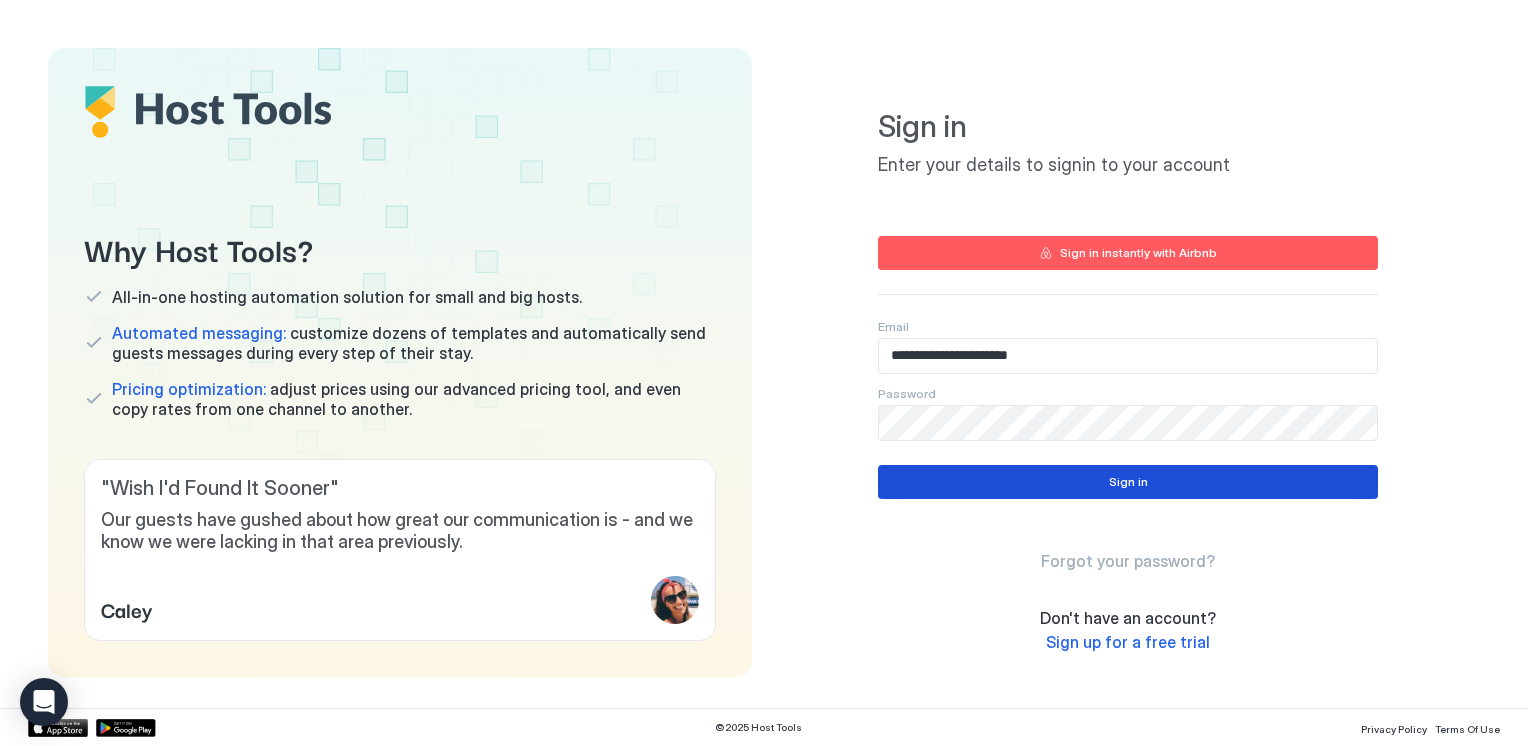 click on "Sign in" at bounding box center (1128, 482) 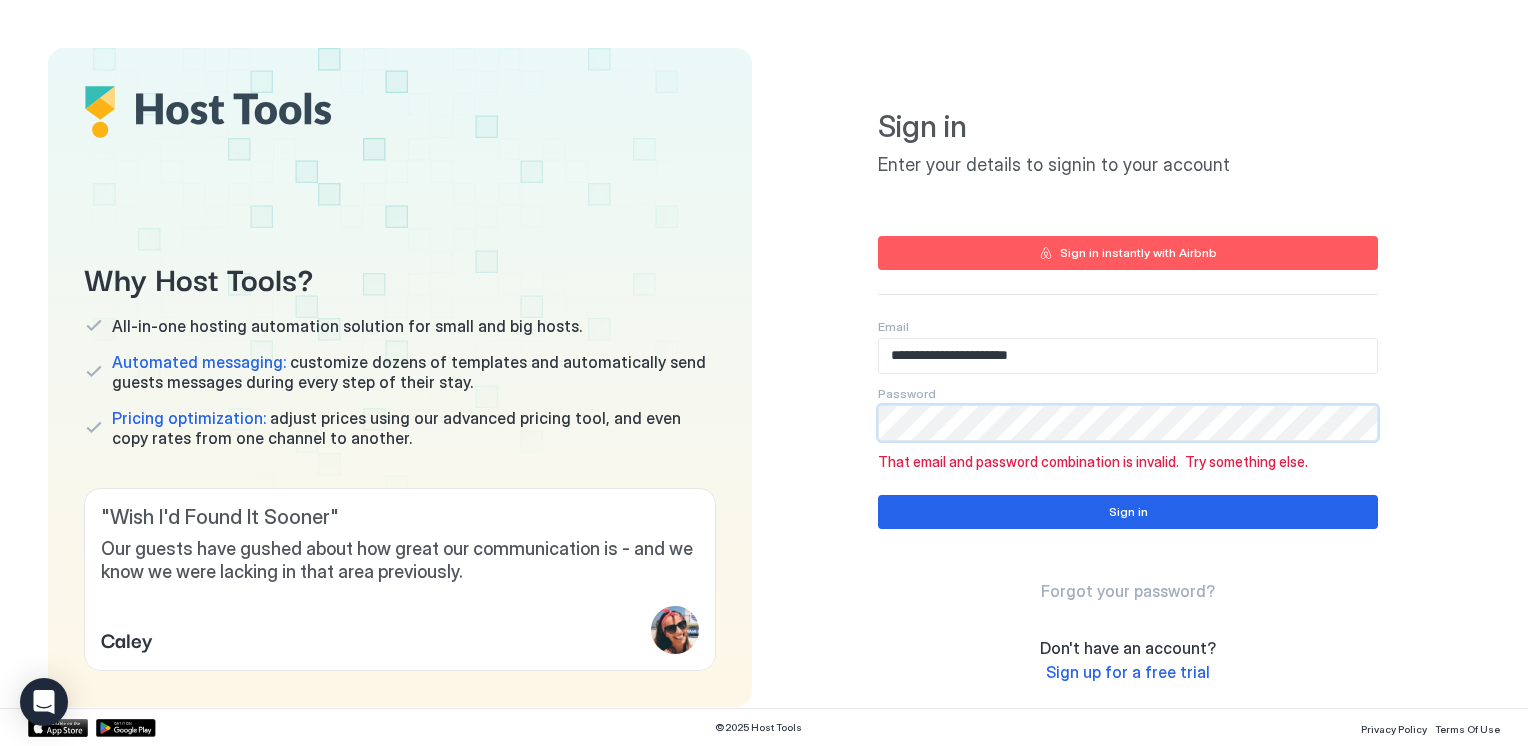 click on "**********" at bounding box center (1128, 377) 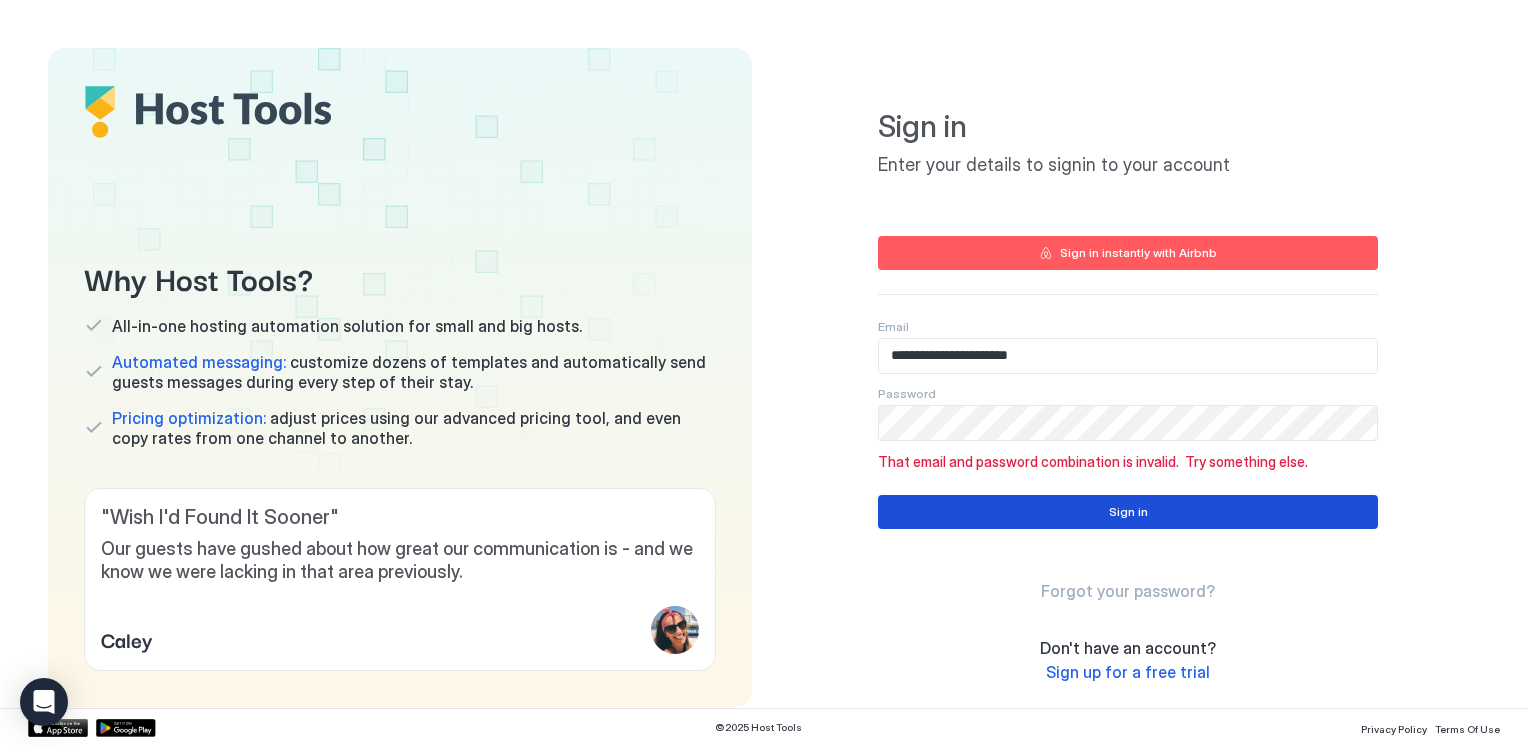 click on "Sign in" at bounding box center [1128, 512] 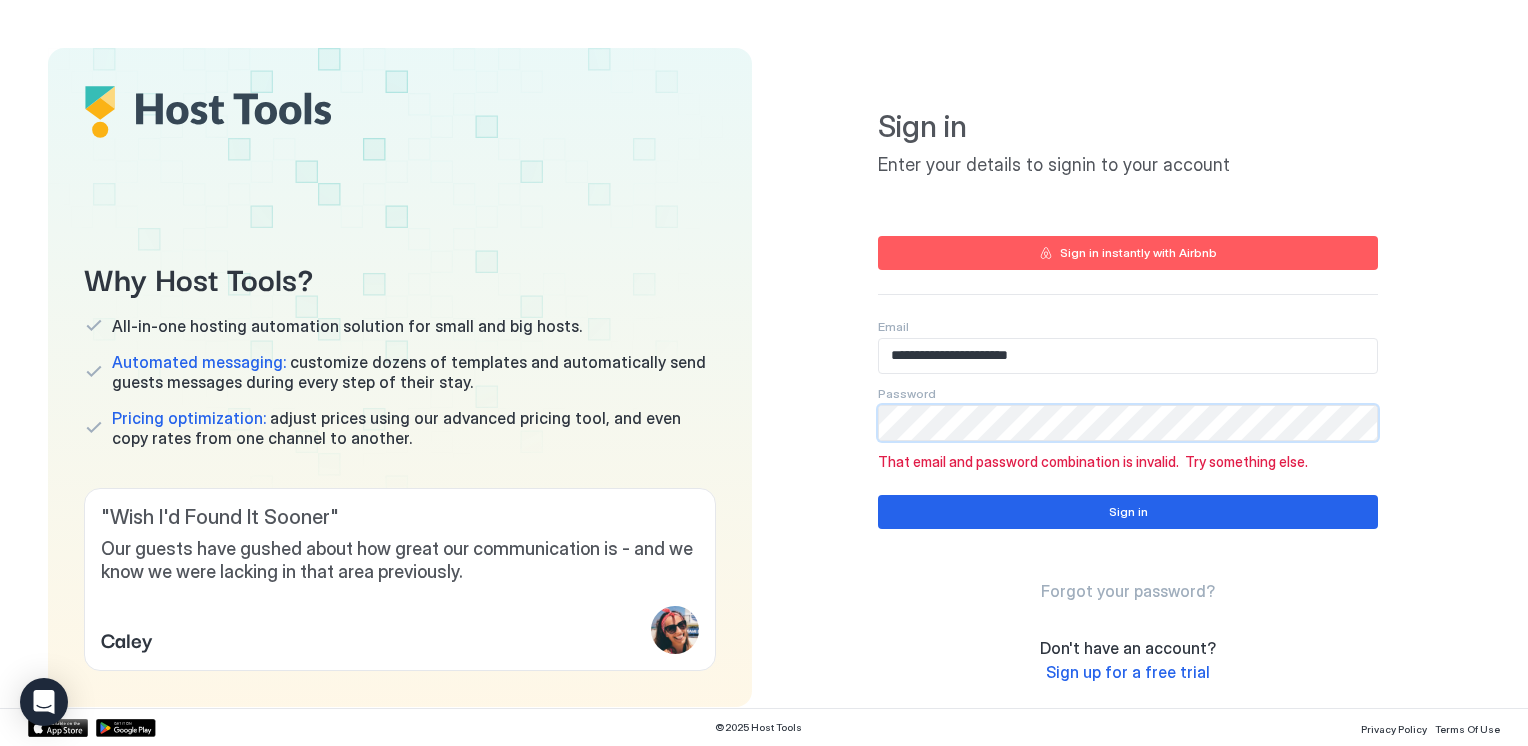 click on "**********" at bounding box center (1128, 377) 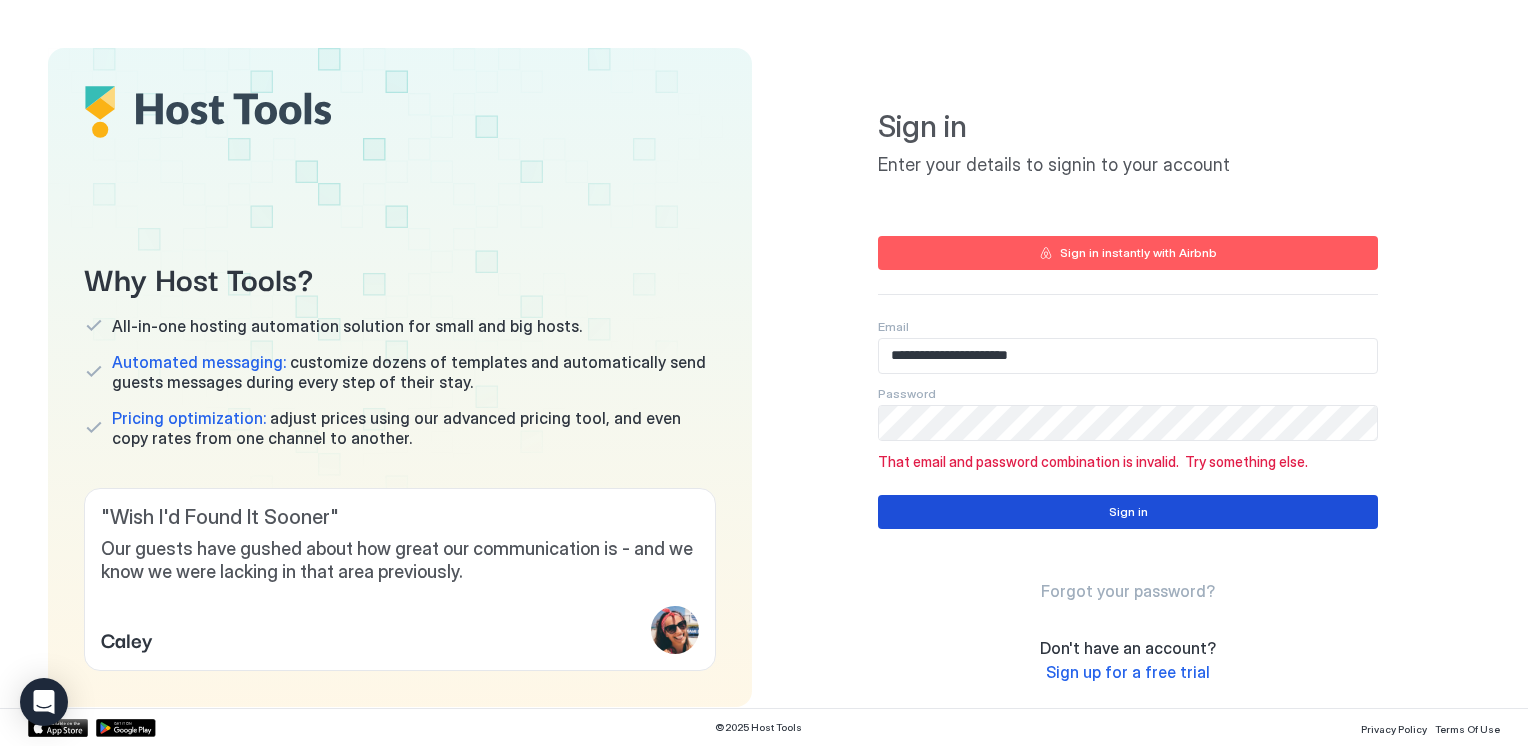 click on "Sign in" at bounding box center [1128, 512] 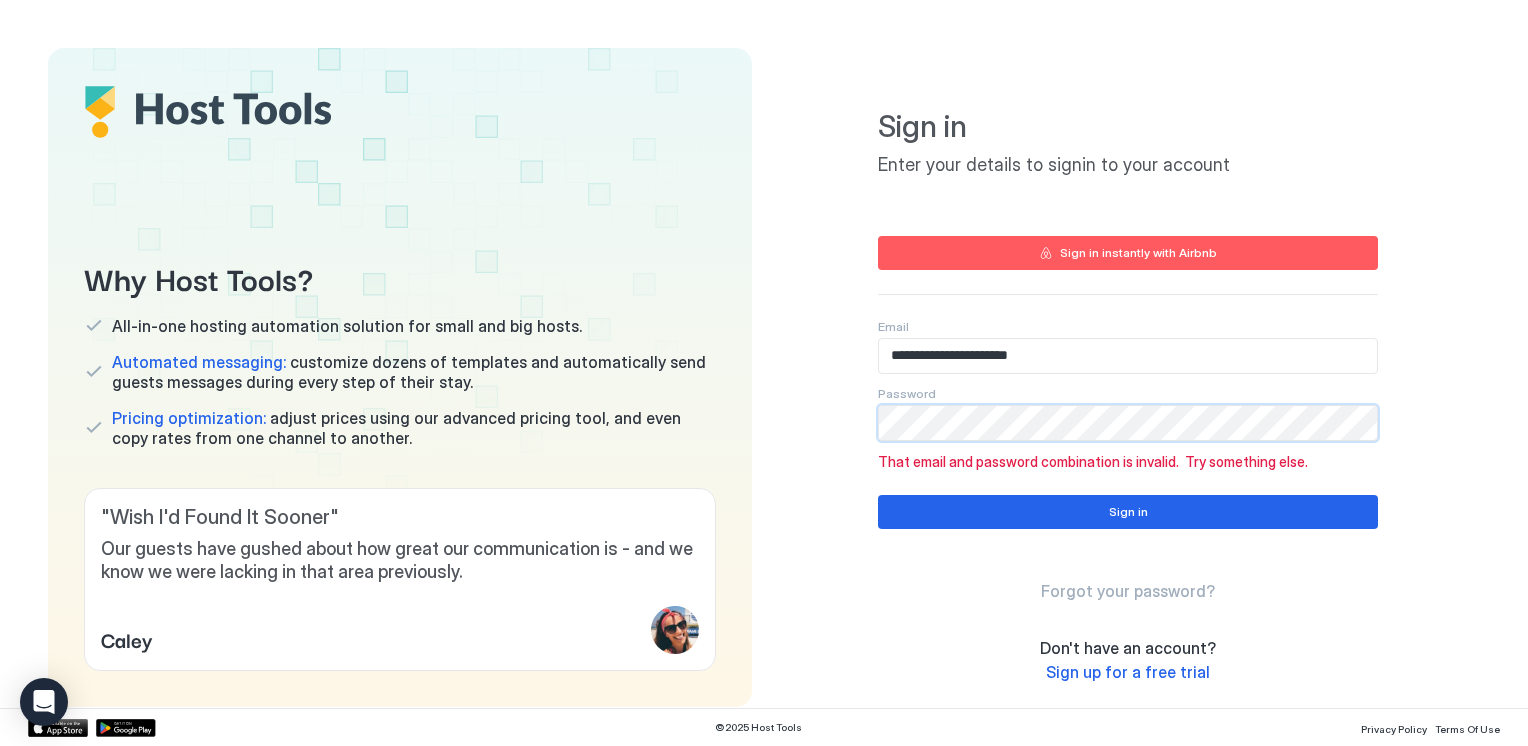click on "**********" at bounding box center (1128, 377) 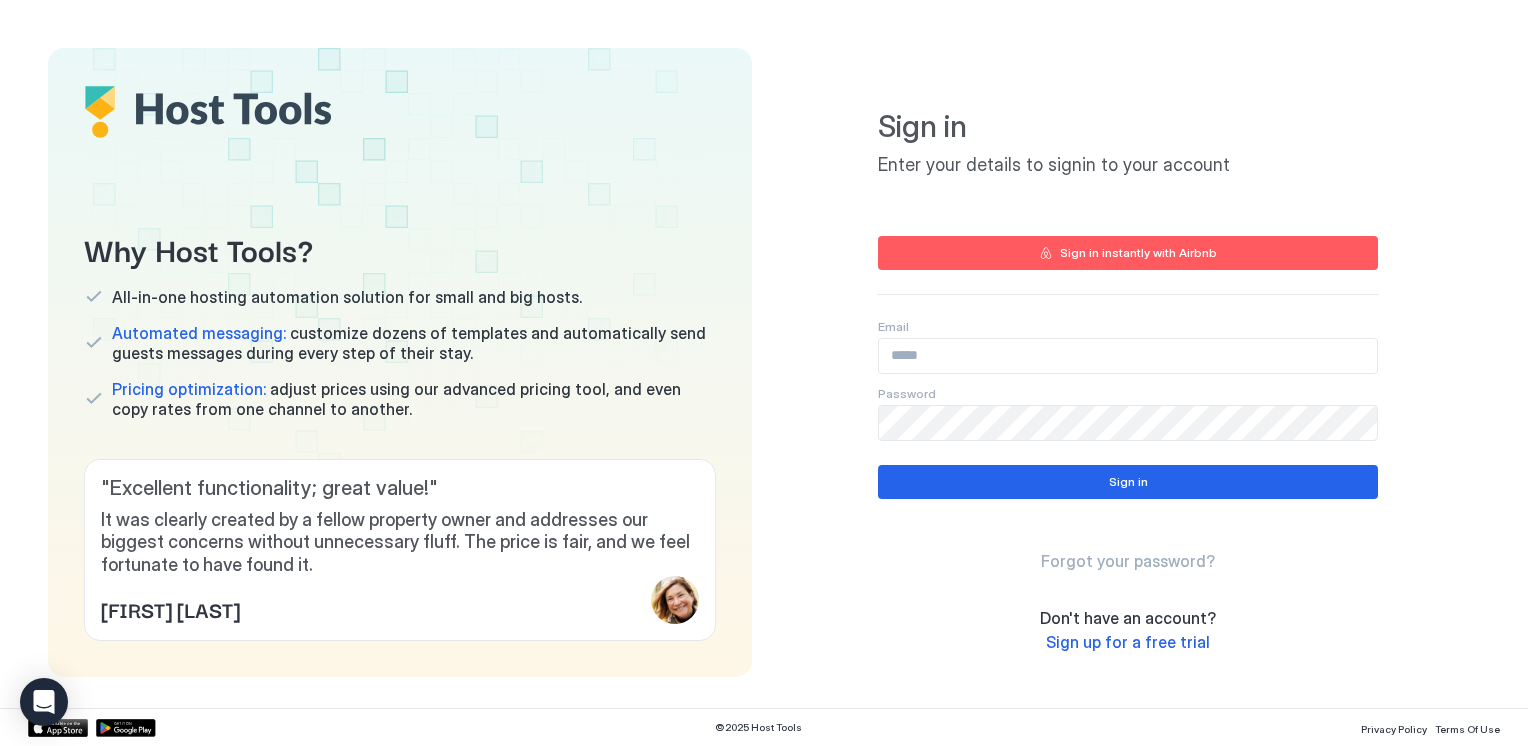 scroll, scrollTop: 0, scrollLeft: 0, axis: both 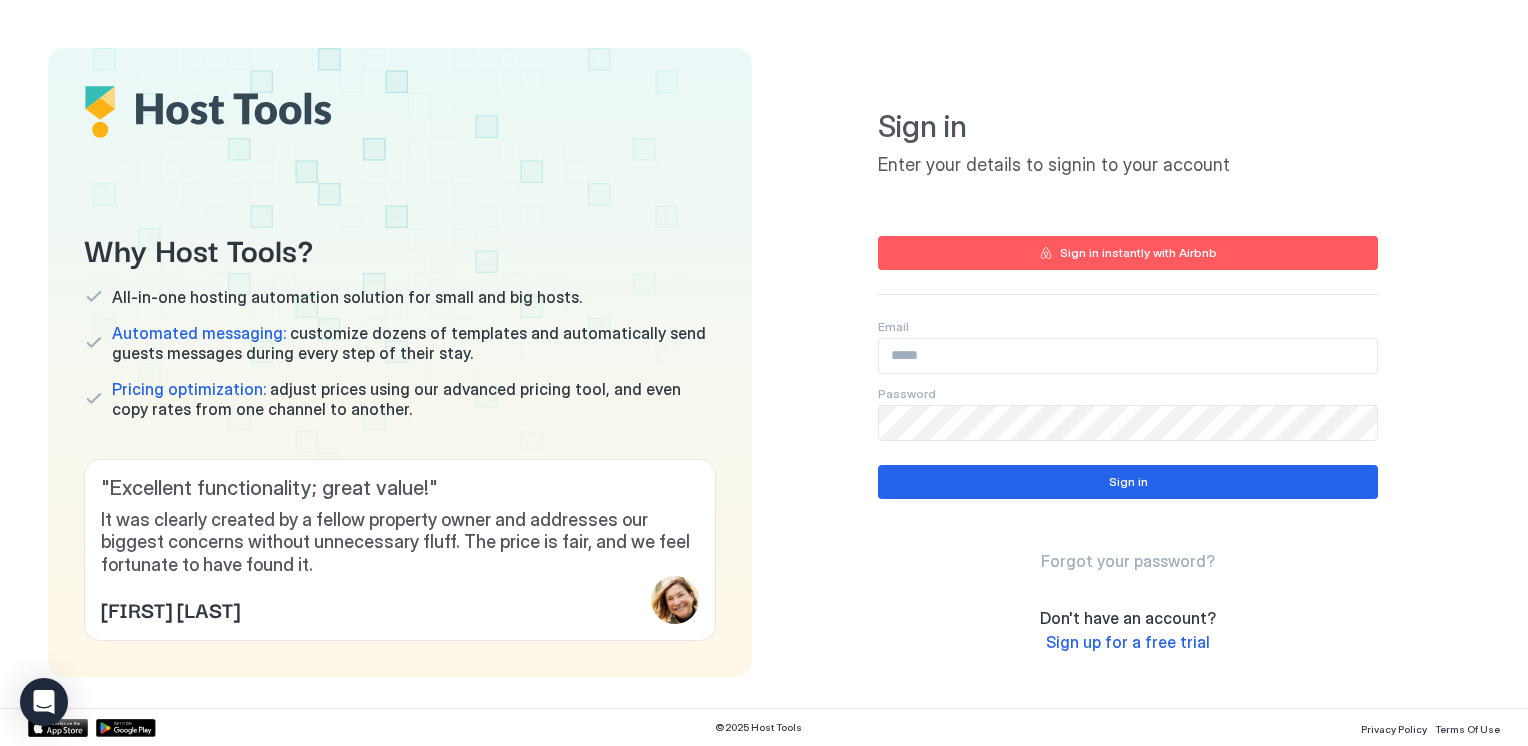 click at bounding box center [1128, 356] 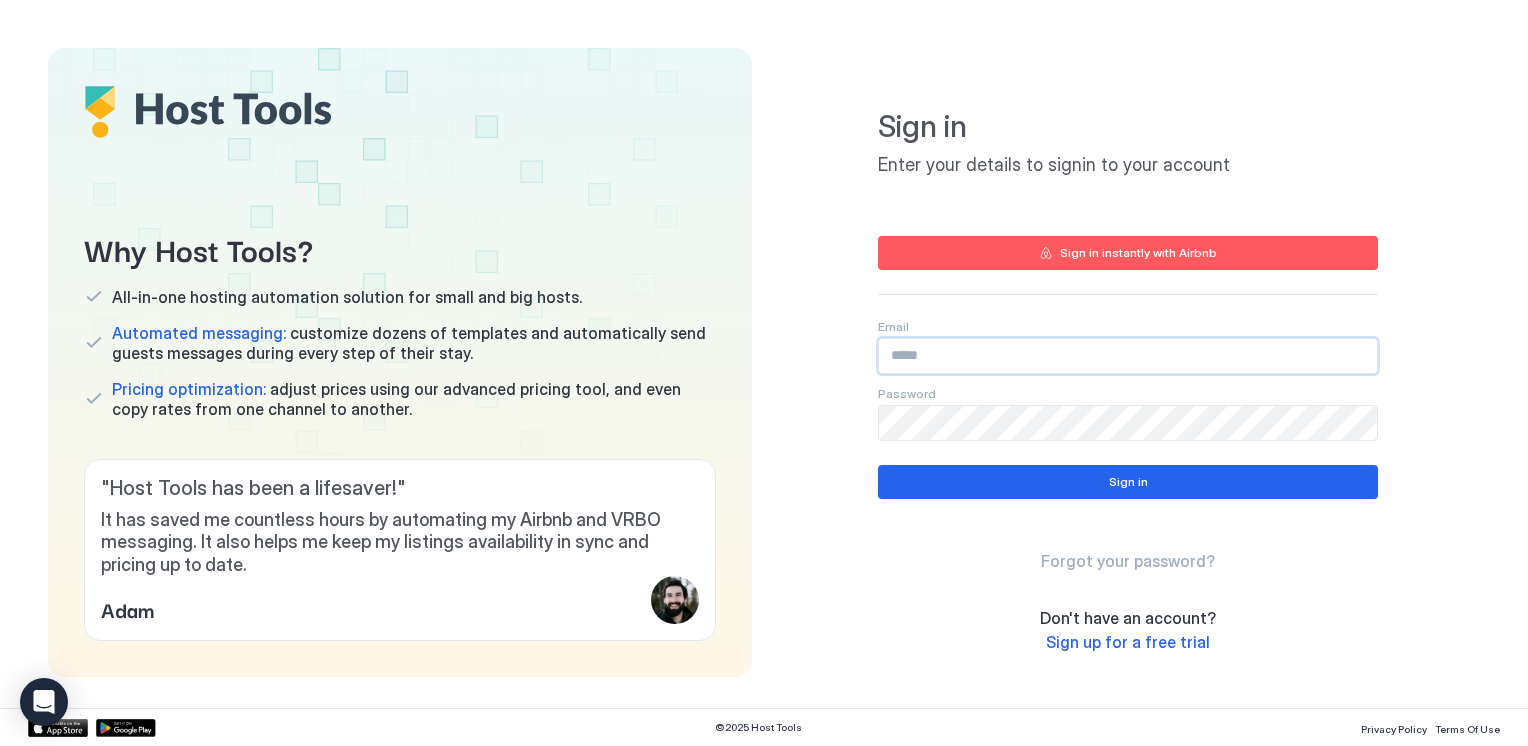 type on "**********" 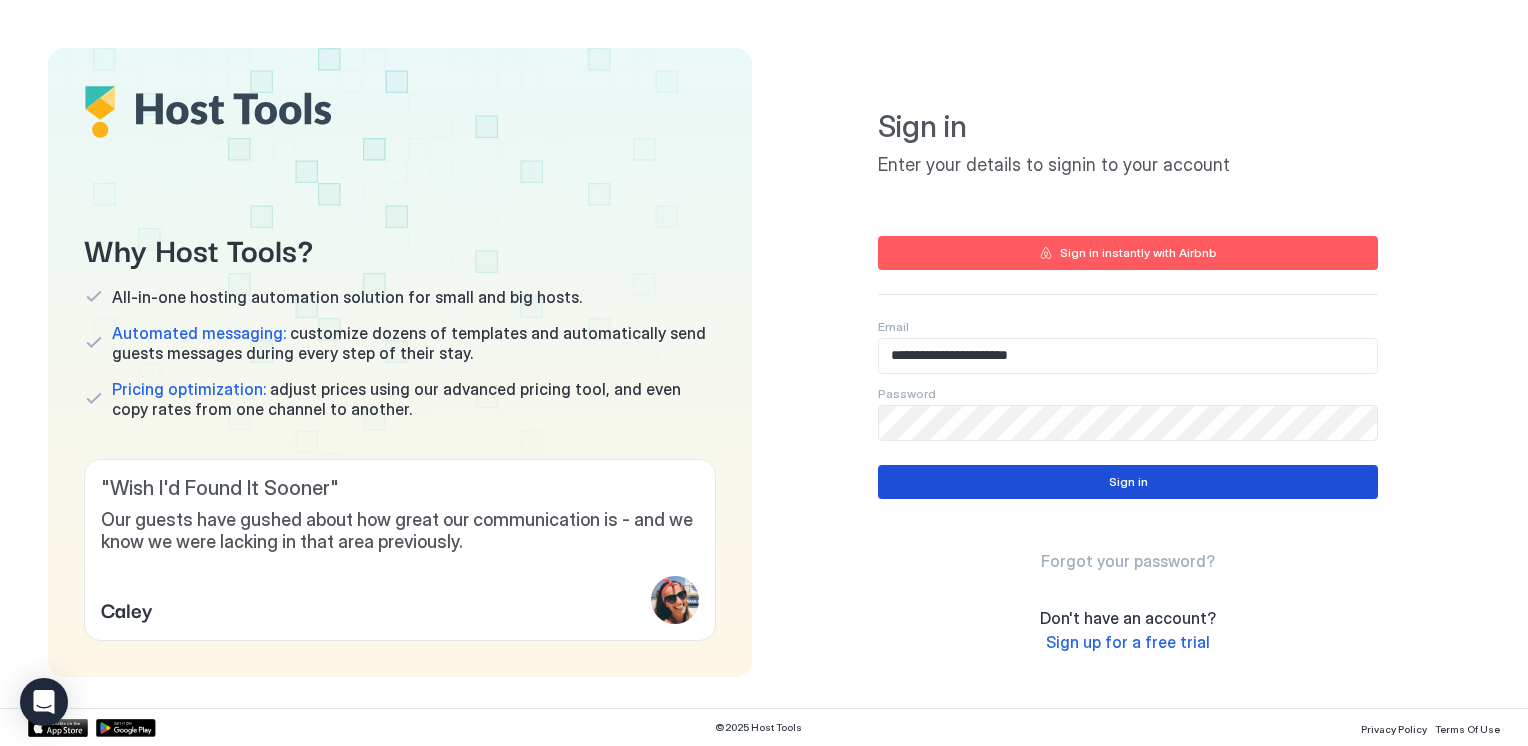 click on "Sign in" at bounding box center (1128, 482) 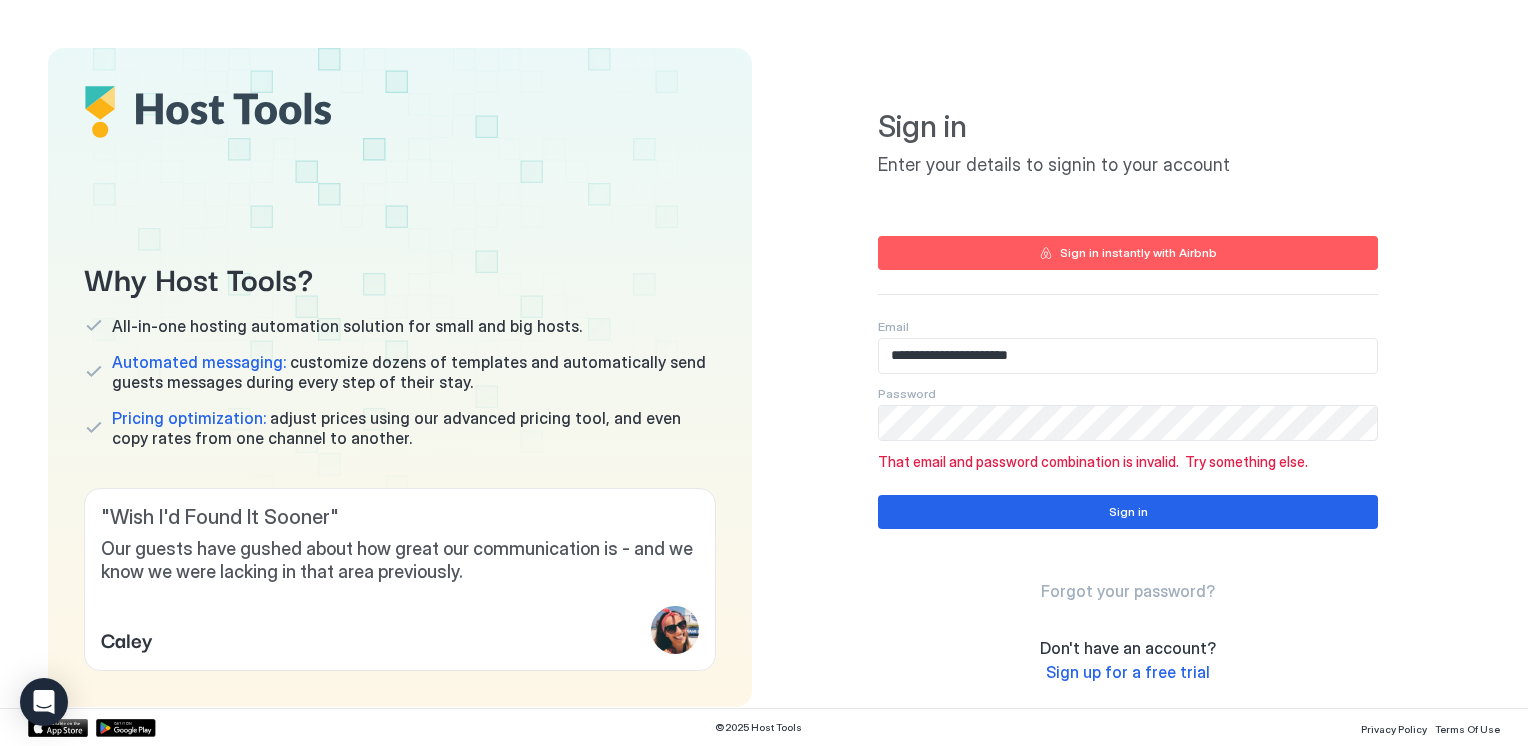 click on "Sign in instantly with Airbnb" at bounding box center (1138, 253) 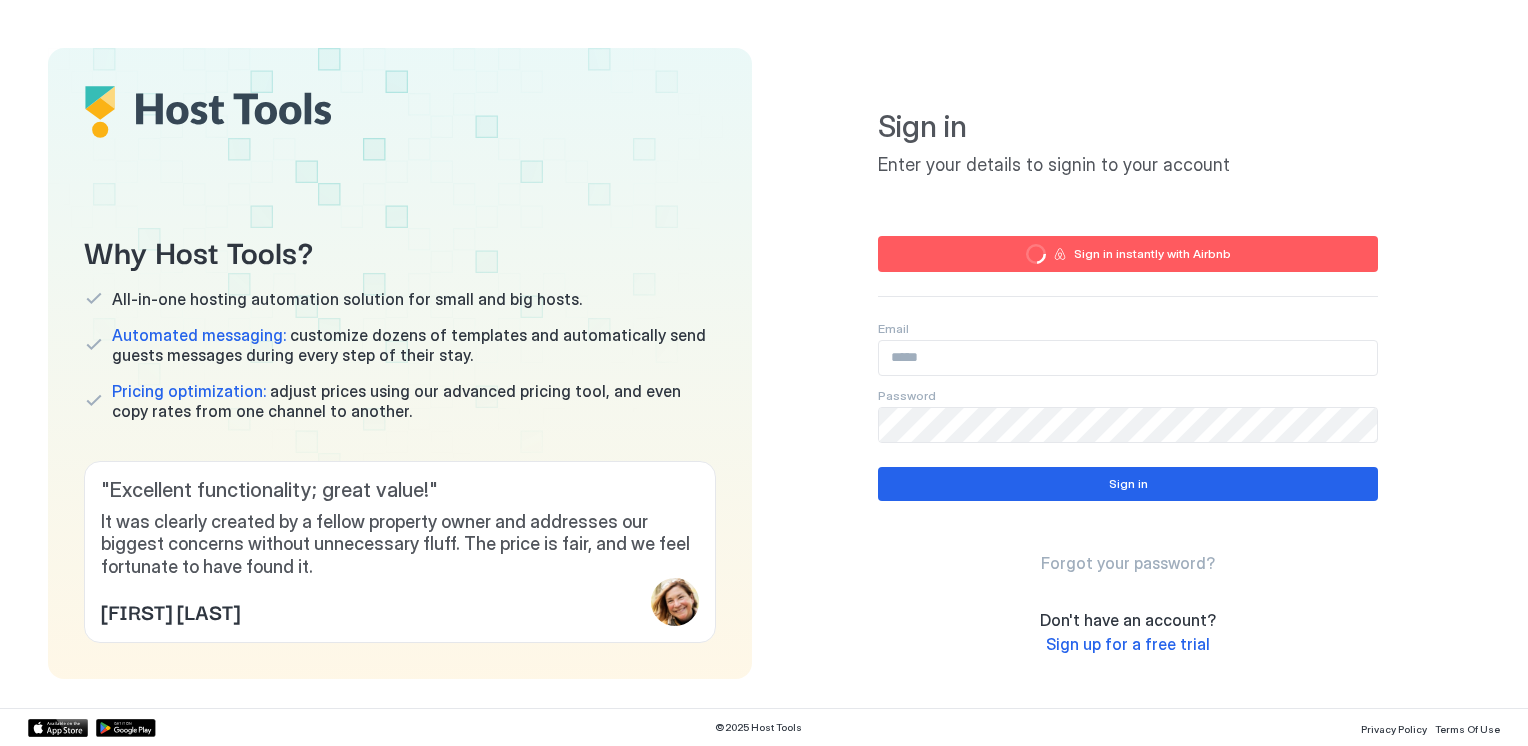 scroll, scrollTop: 0, scrollLeft: 0, axis: both 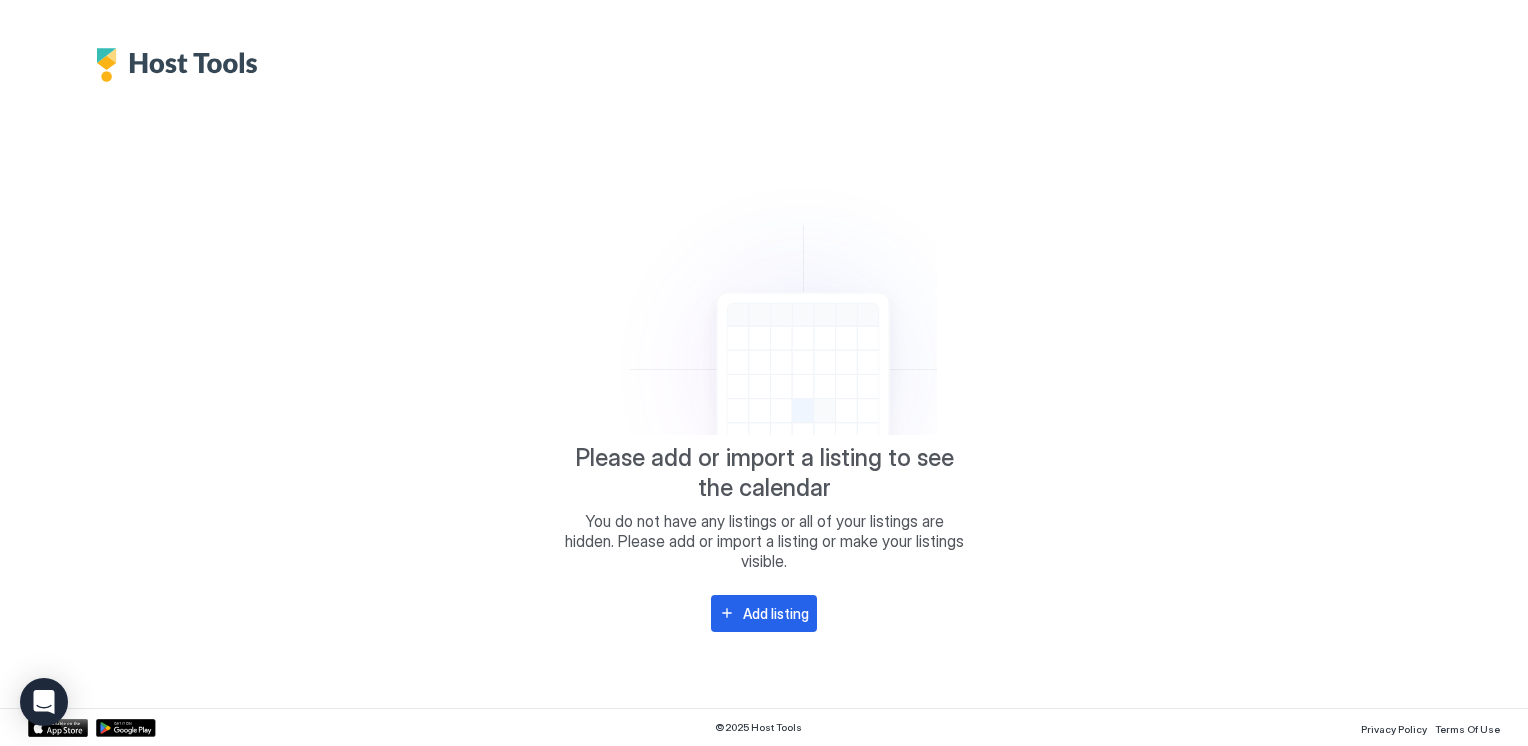 click on "Please add or import a listing to see the calendar You do not have any listings or all of your listings are hidden. Please add or import a listing or make your listings visible. Add listing" at bounding box center (764, 395) 